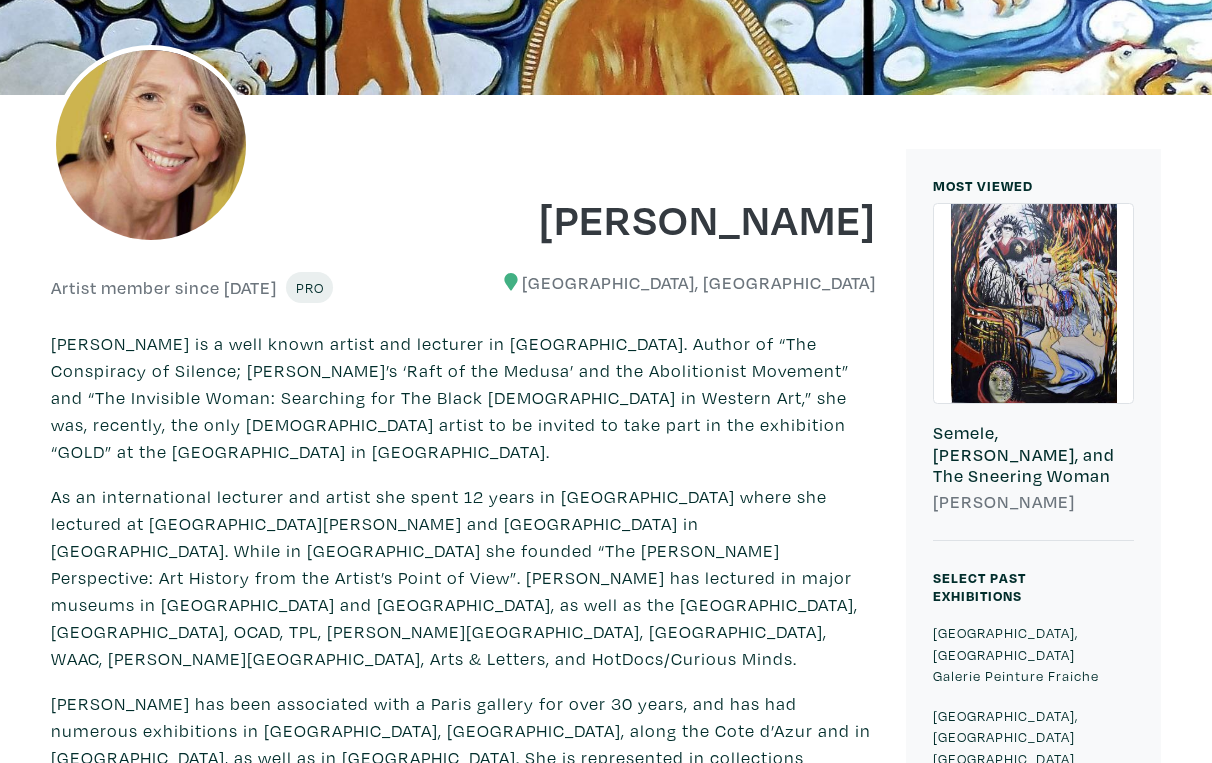 scroll, scrollTop: 0, scrollLeft: 0, axis: both 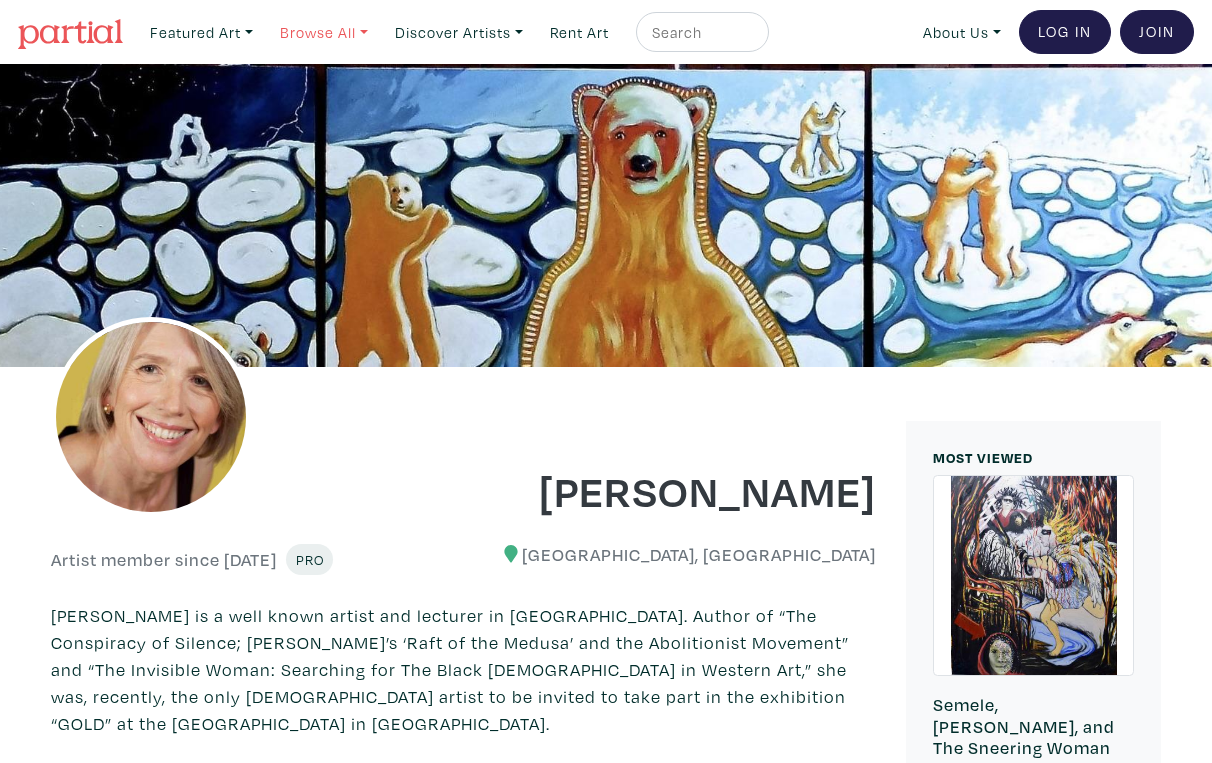 click on "Browse All" at bounding box center (201, 32) 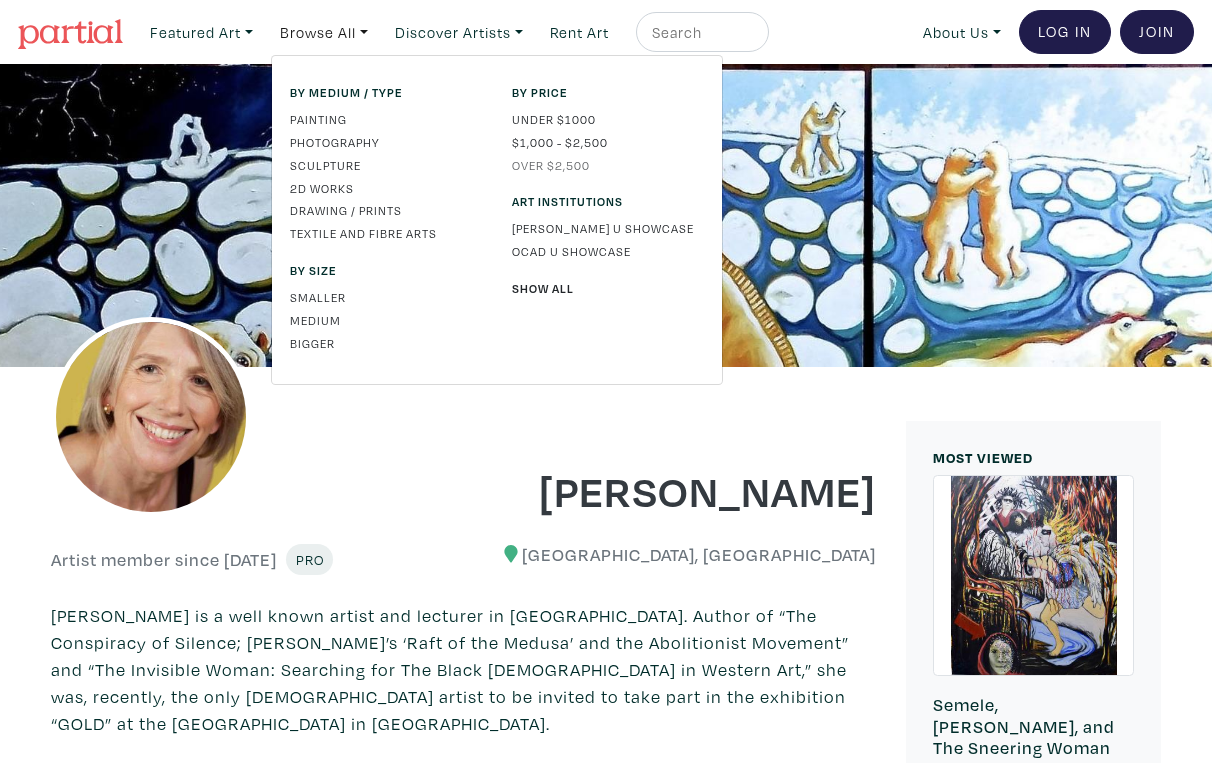 click on "Over $2,500" at bounding box center [608, 165] 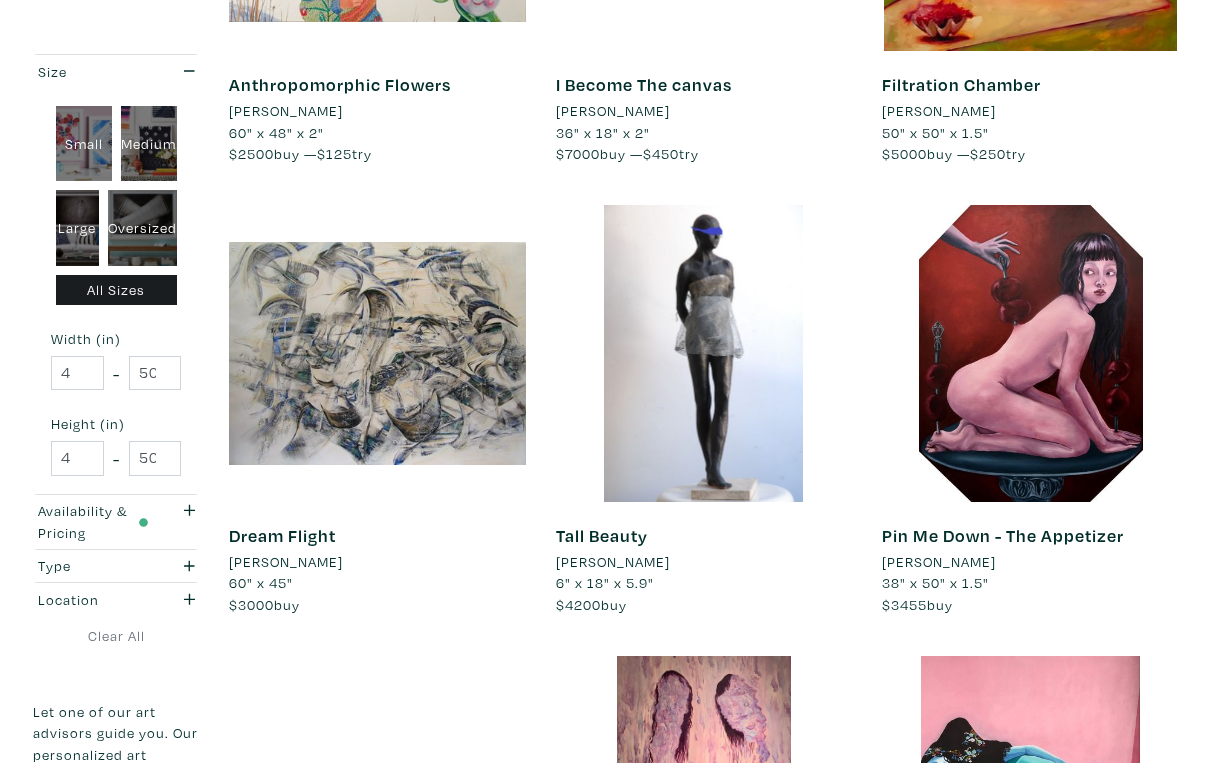 scroll, scrollTop: 671, scrollLeft: 0, axis: vertical 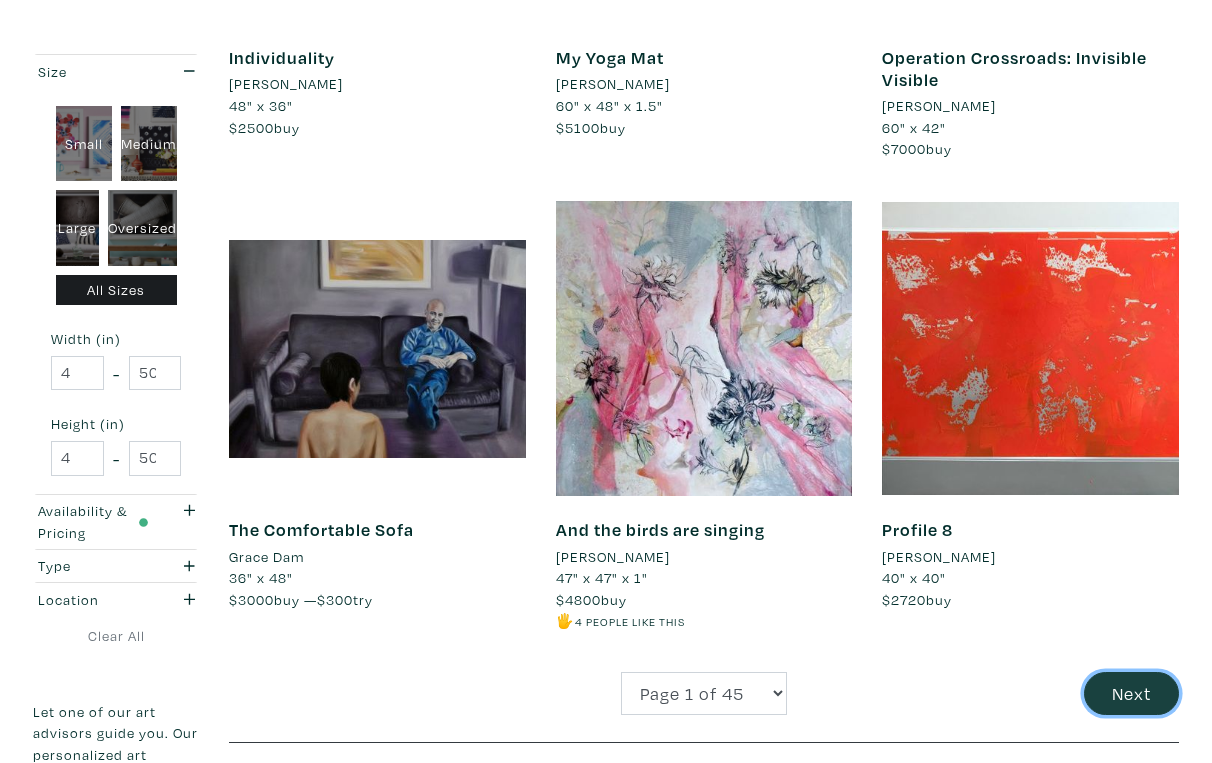 click on "Next" at bounding box center (1131, 693) 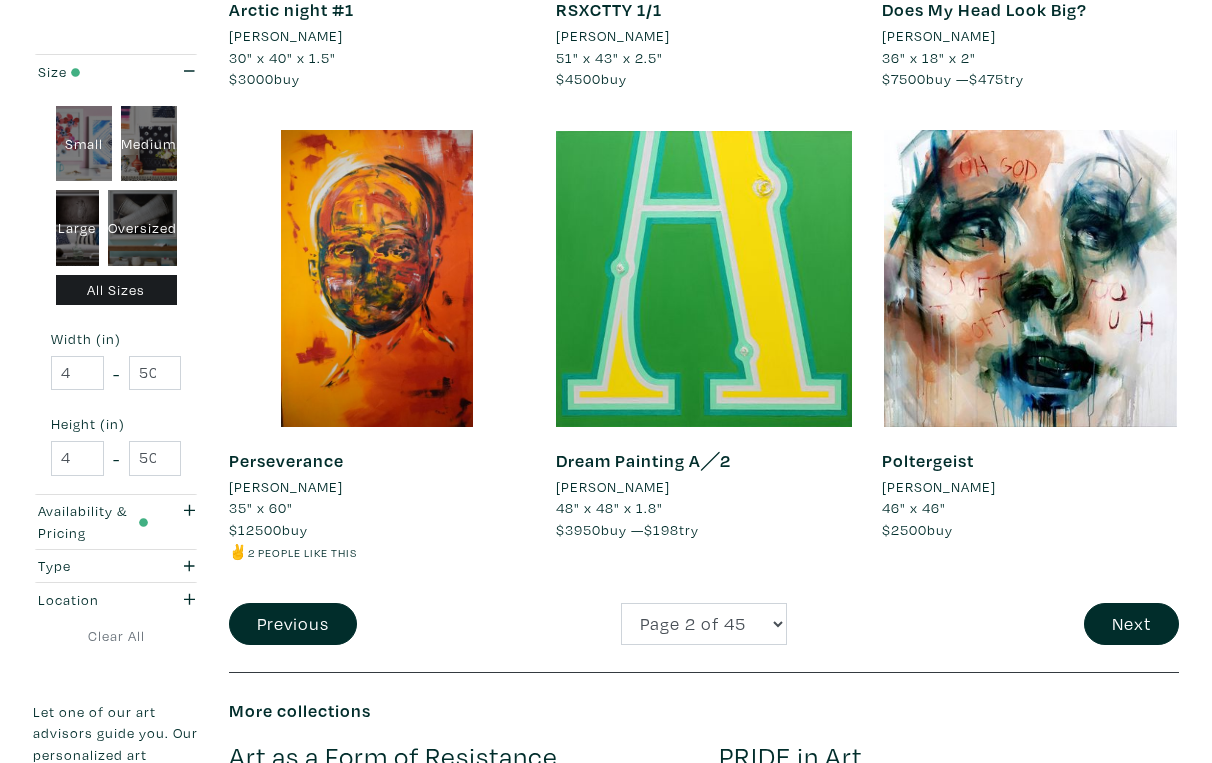 scroll, scrollTop: 3577, scrollLeft: 0, axis: vertical 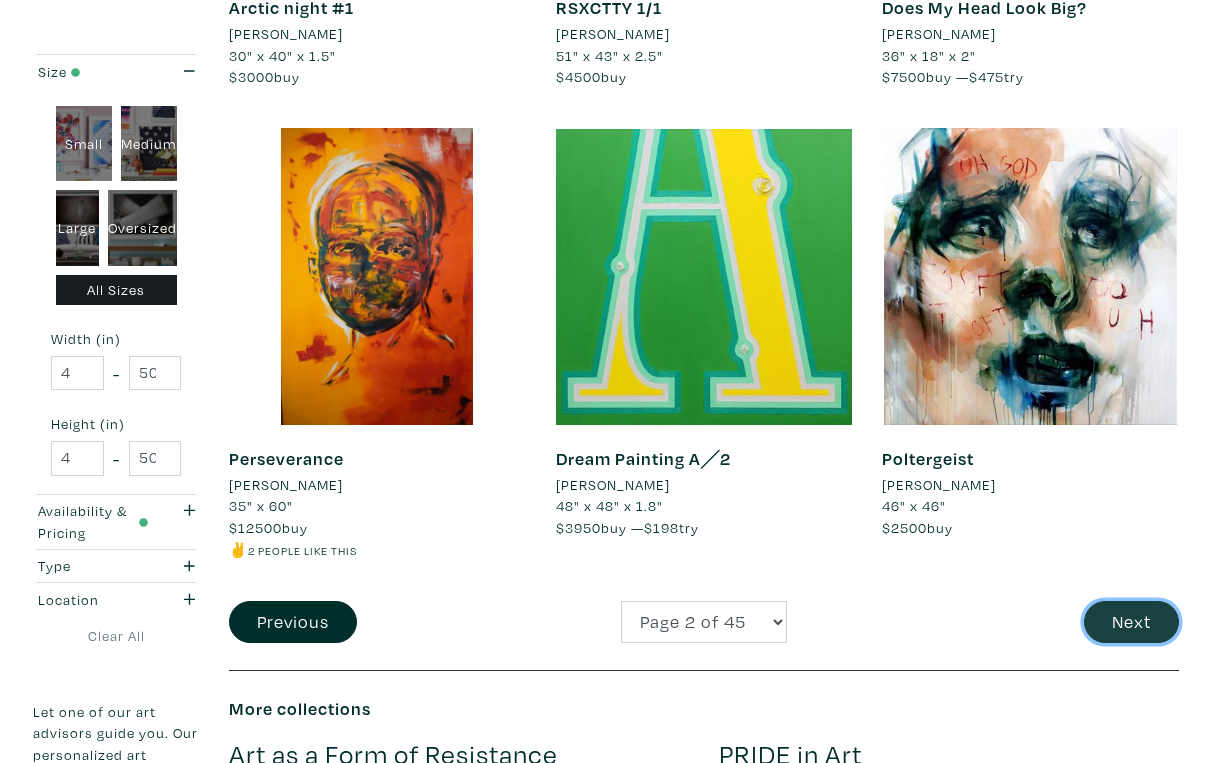 click on "Next" at bounding box center [1131, 622] 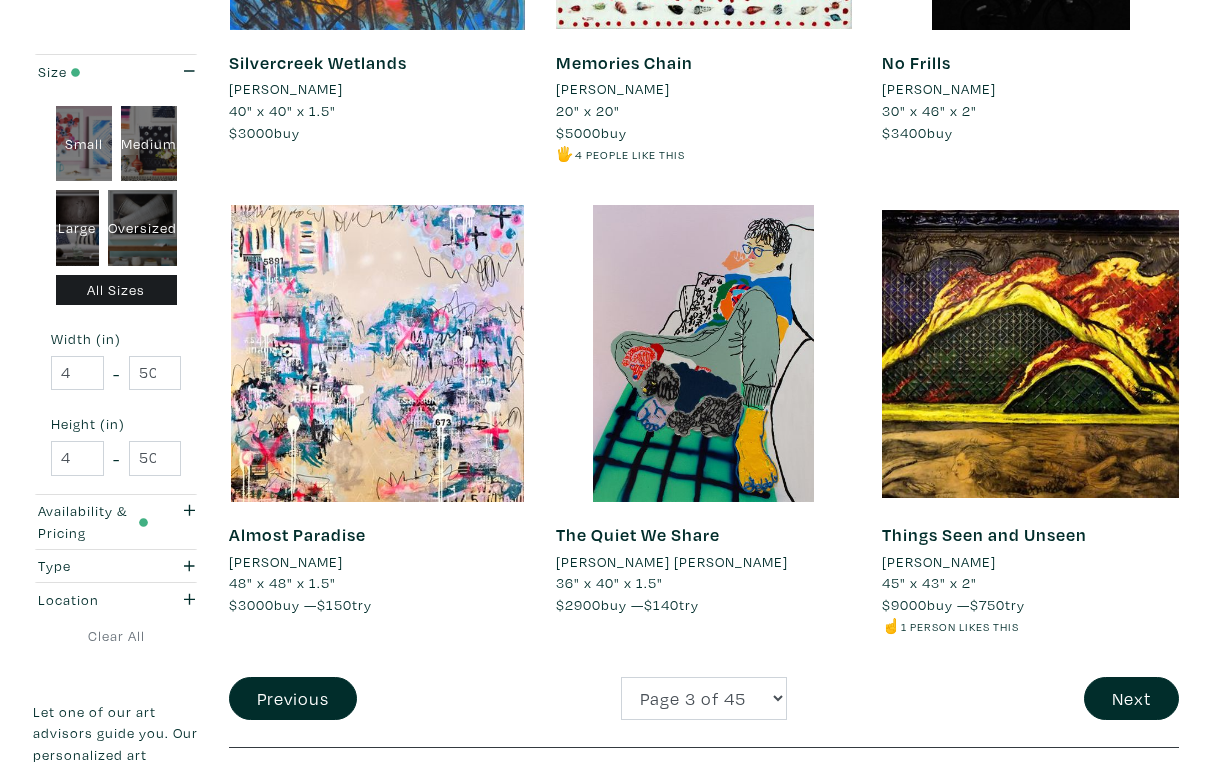 scroll, scrollTop: 3462, scrollLeft: 0, axis: vertical 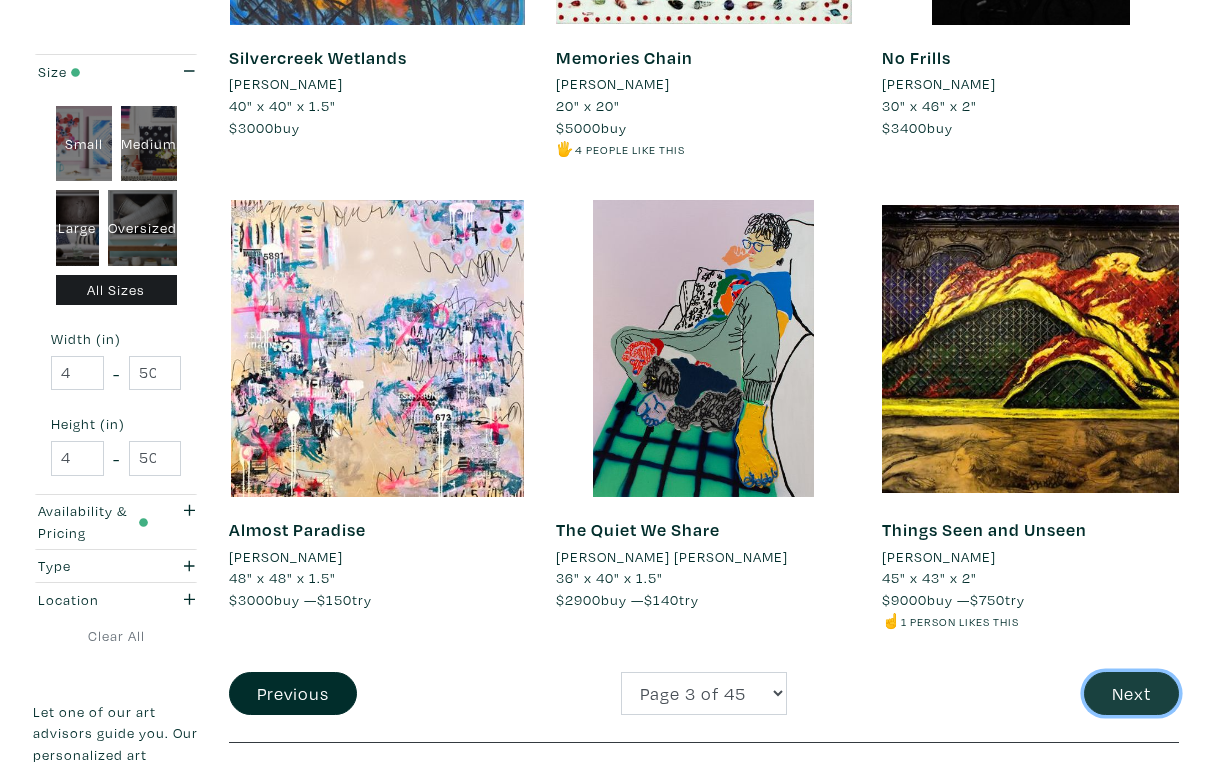 click on "Next" at bounding box center (1131, 693) 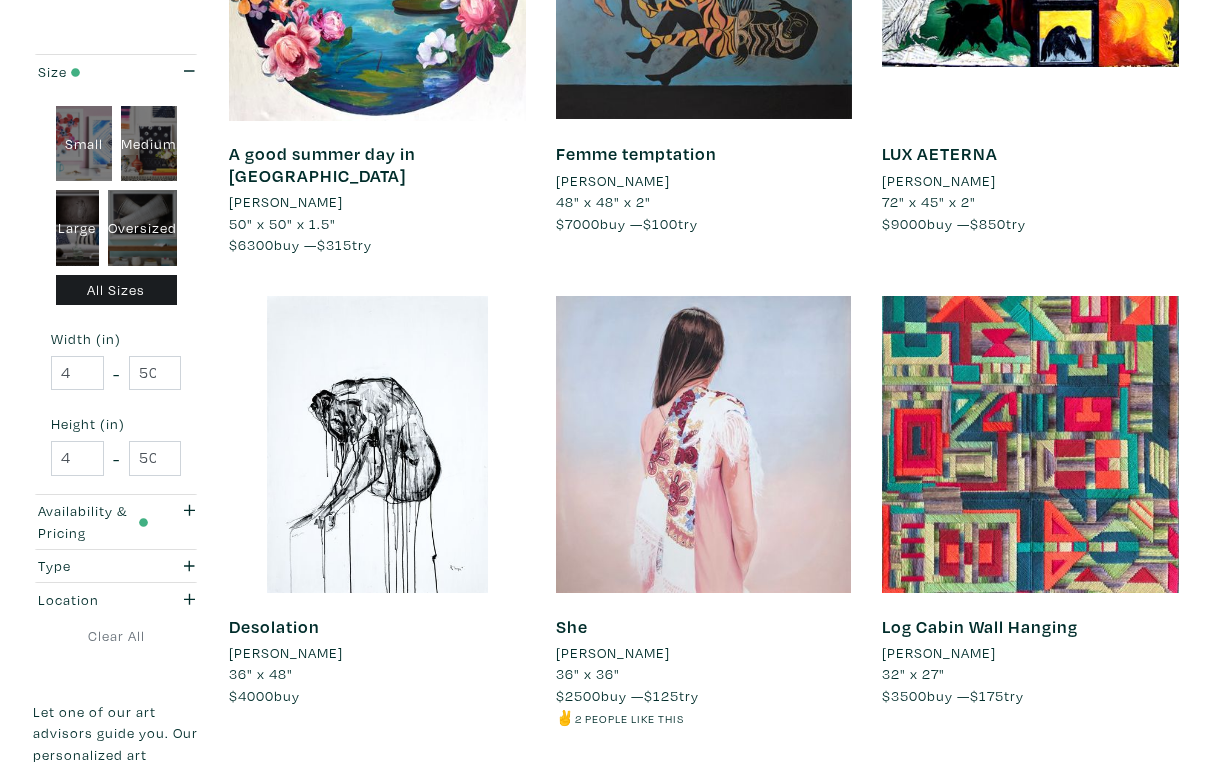 scroll, scrollTop: 3421, scrollLeft: 0, axis: vertical 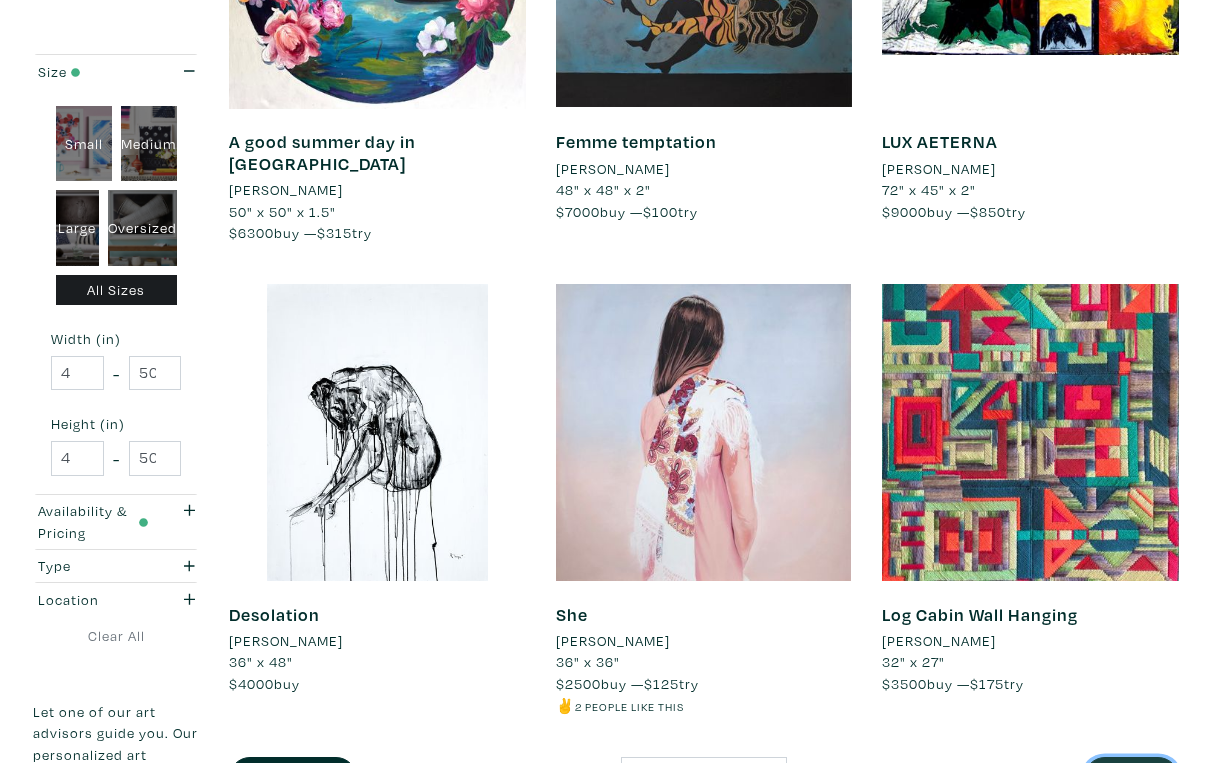 click on "Next" at bounding box center [1131, 778] 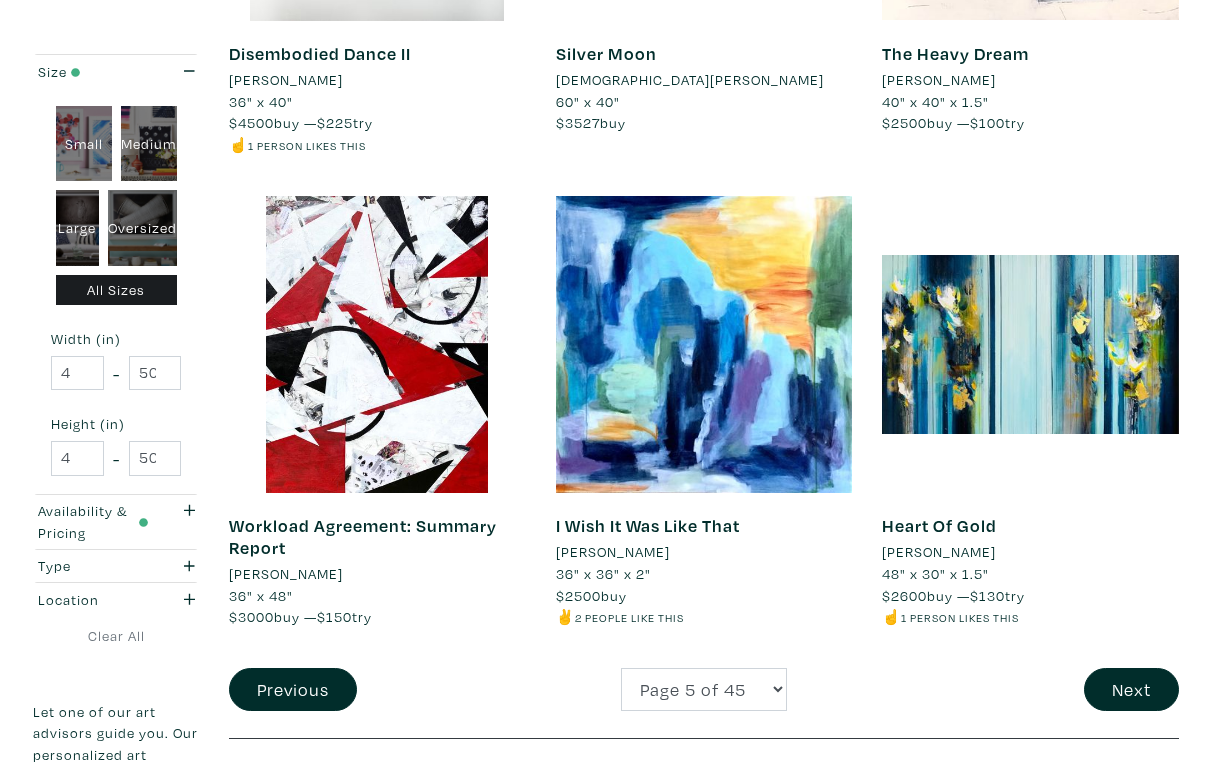 scroll, scrollTop: 3559, scrollLeft: 0, axis: vertical 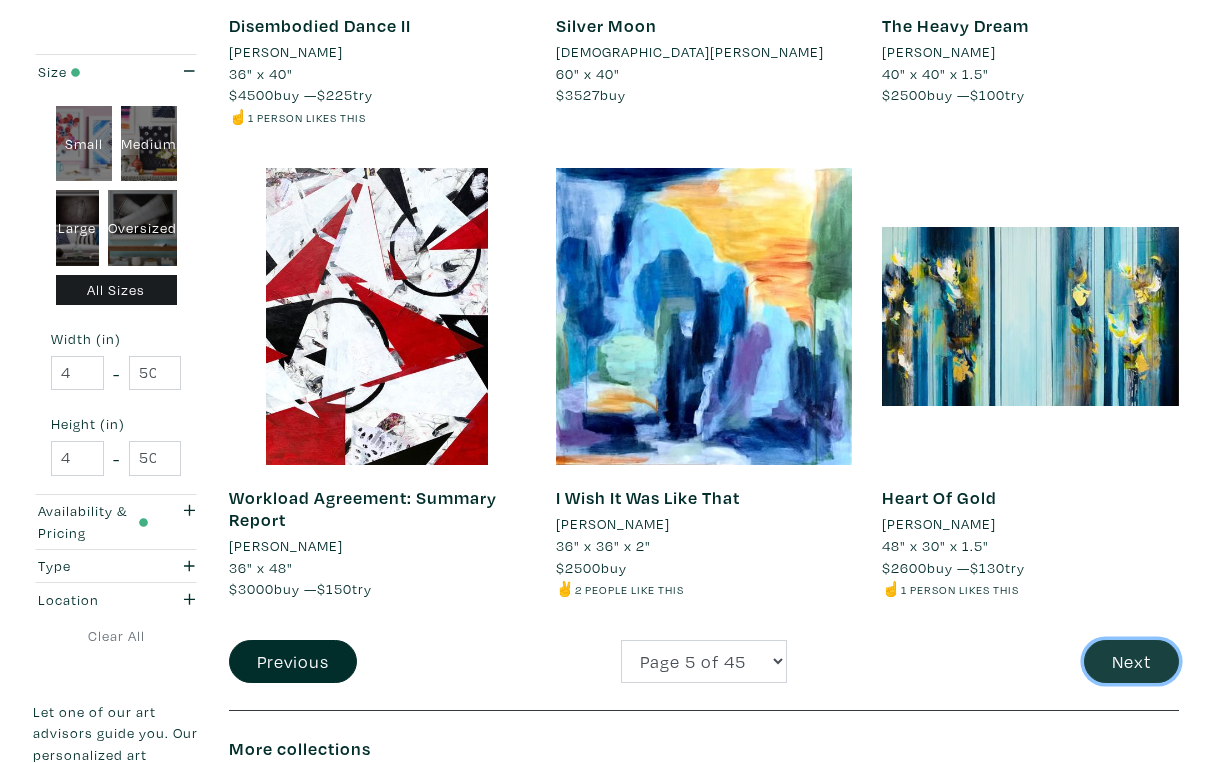 click on "Next" at bounding box center [1131, 661] 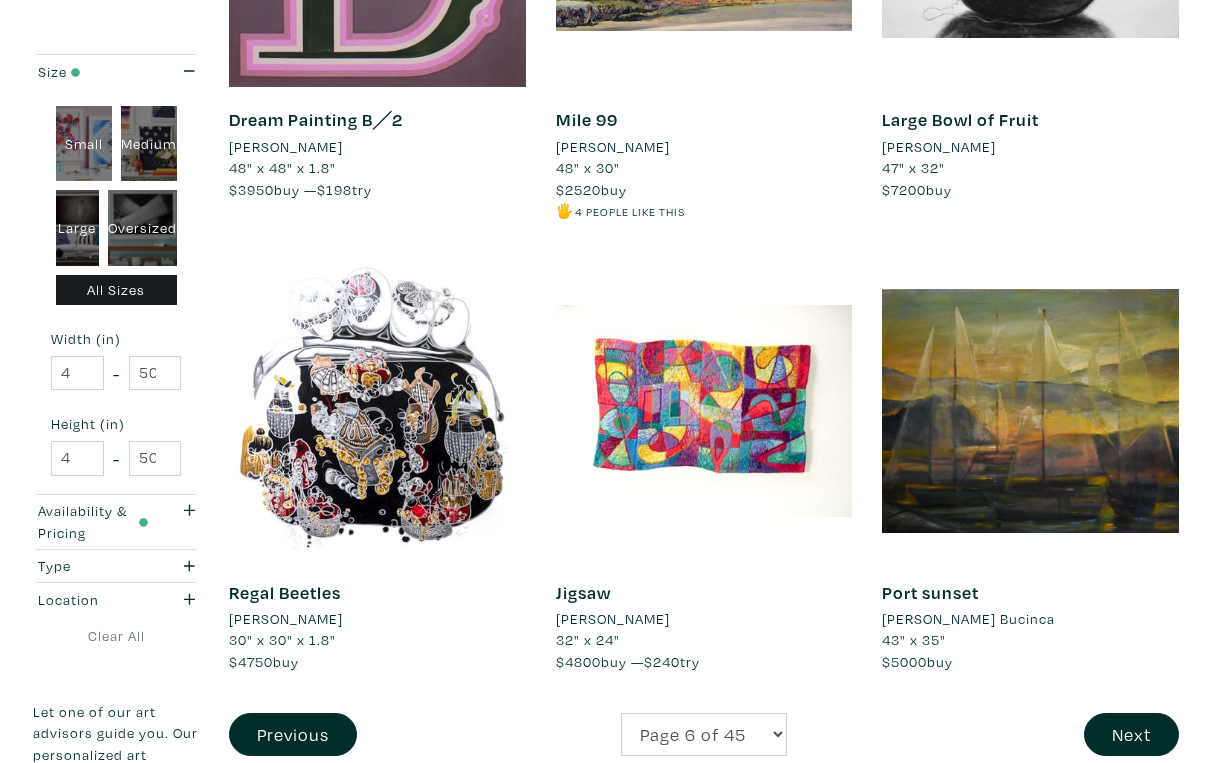scroll, scrollTop: 3440, scrollLeft: 0, axis: vertical 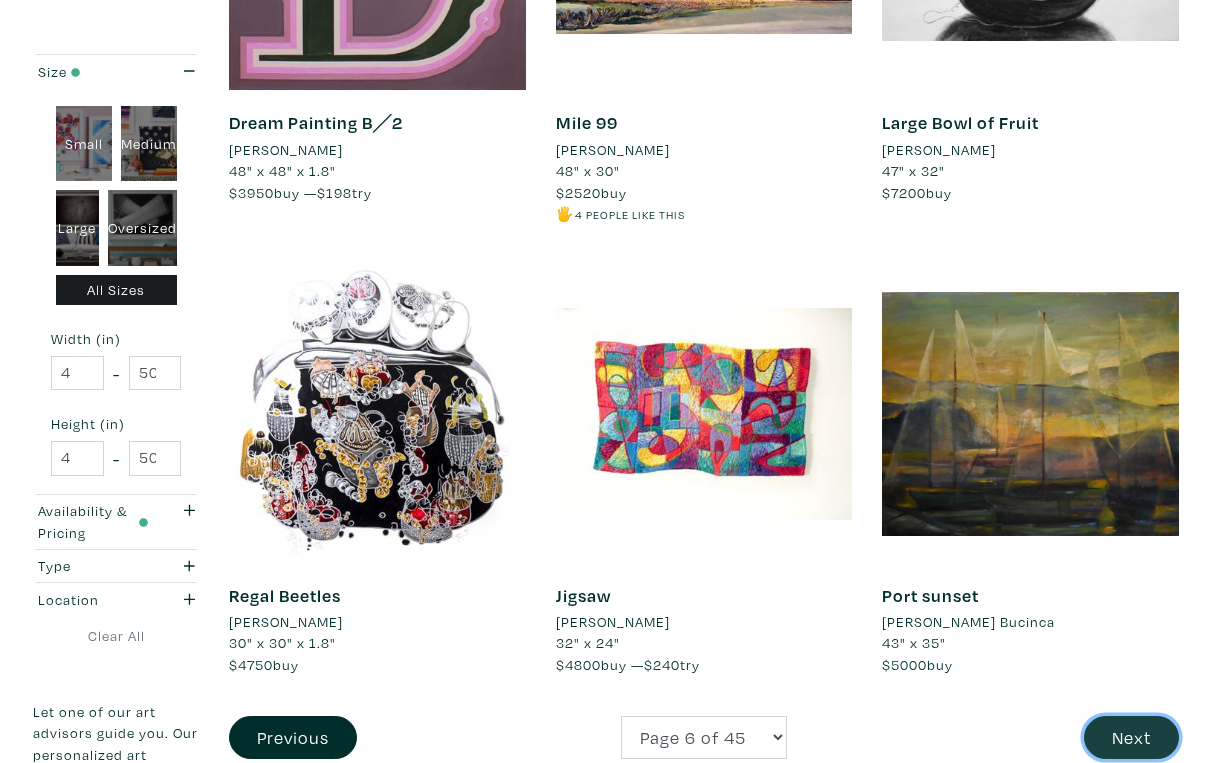 click on "Next" at bounding box center (1131, 737) 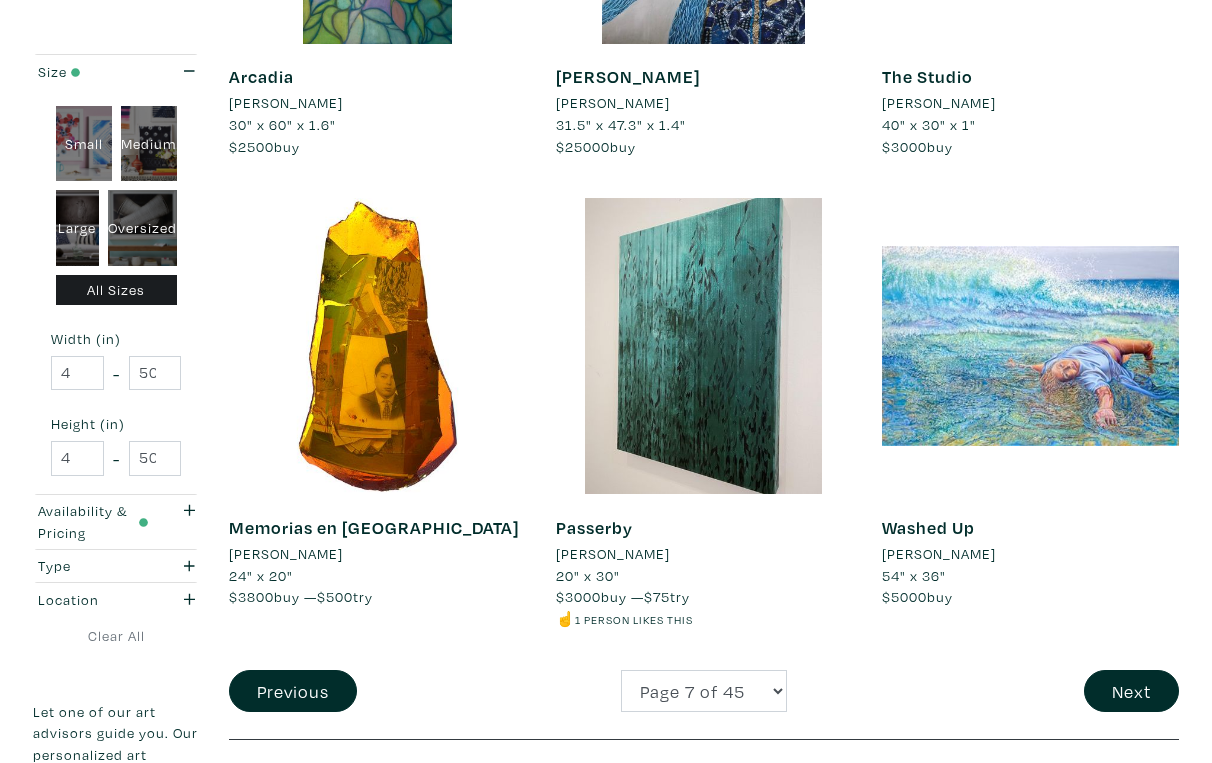 scroll, scrollTop: 3444, scrollLeft: 0, axis: vertical 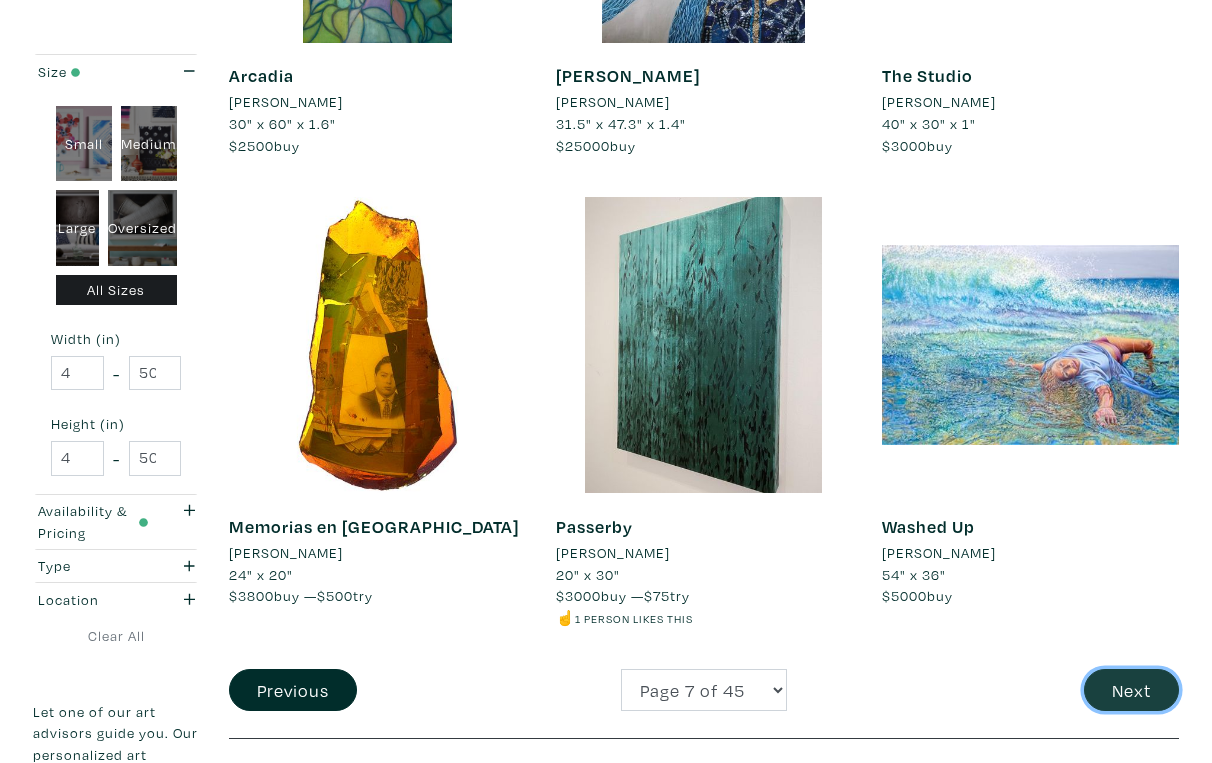 click on "Next" at bounding box center (1131, 690) 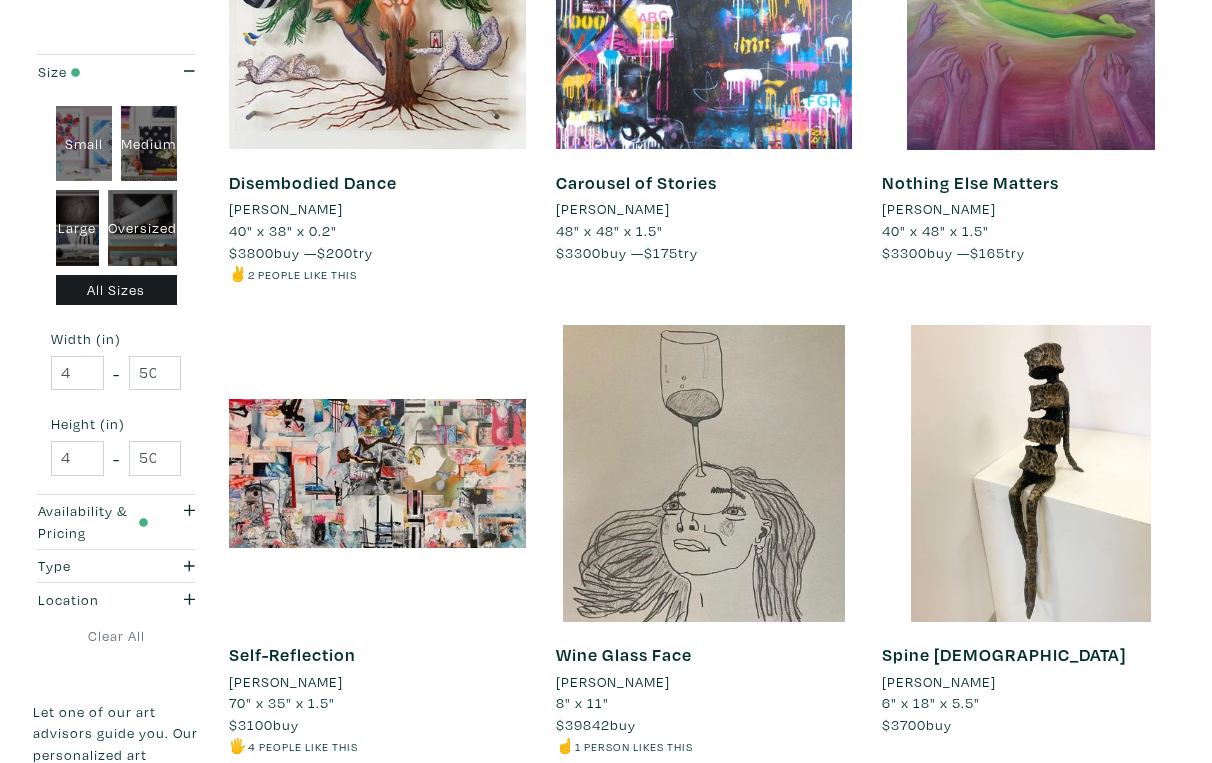 scroll, scrollTop: 3448, scrollLeft: 0, axis: vertical 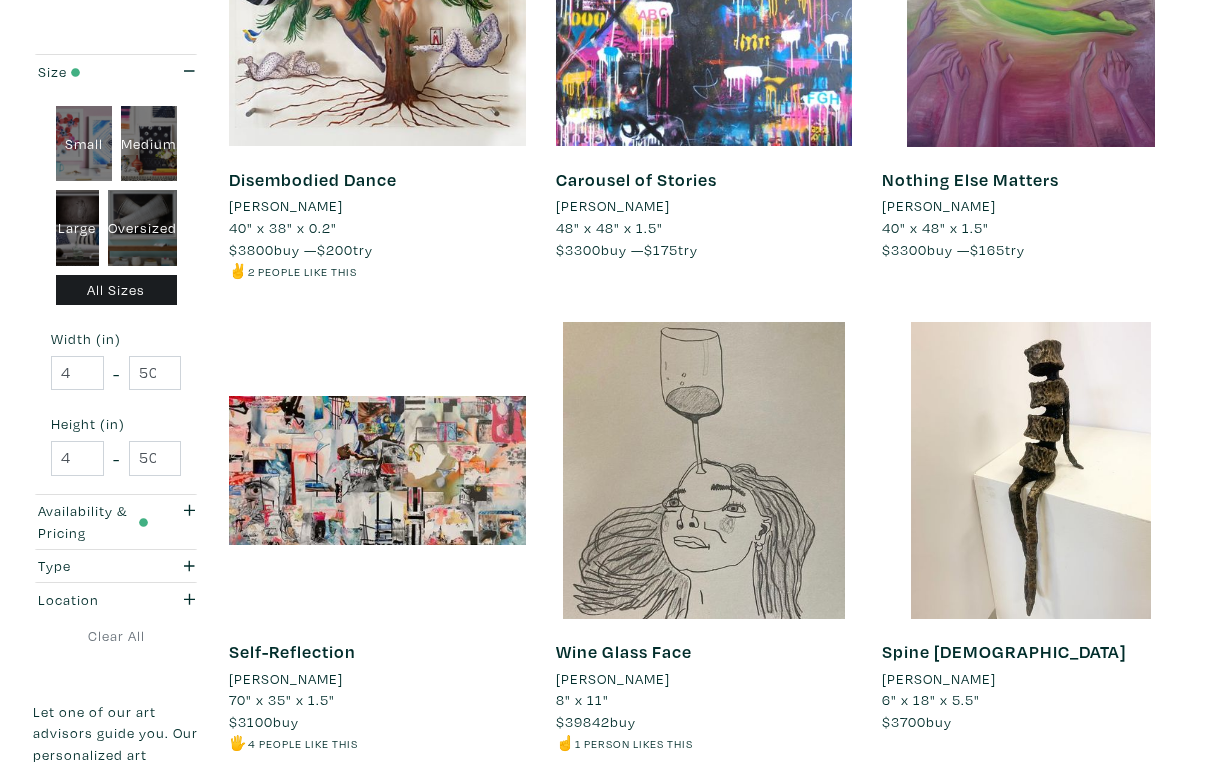 click on "Next" at bounding box center (1131, 815) 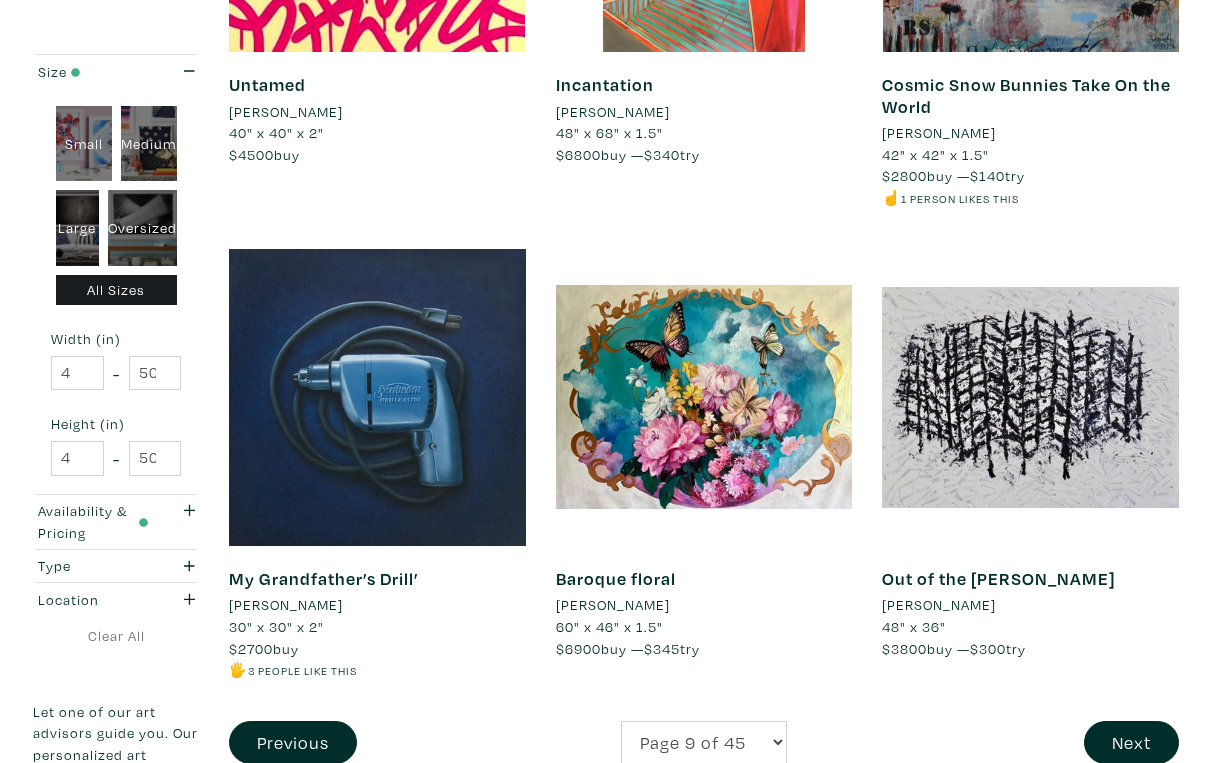 scroll, scrollTop: 3479, scrollLeft: 0, axis: vertical 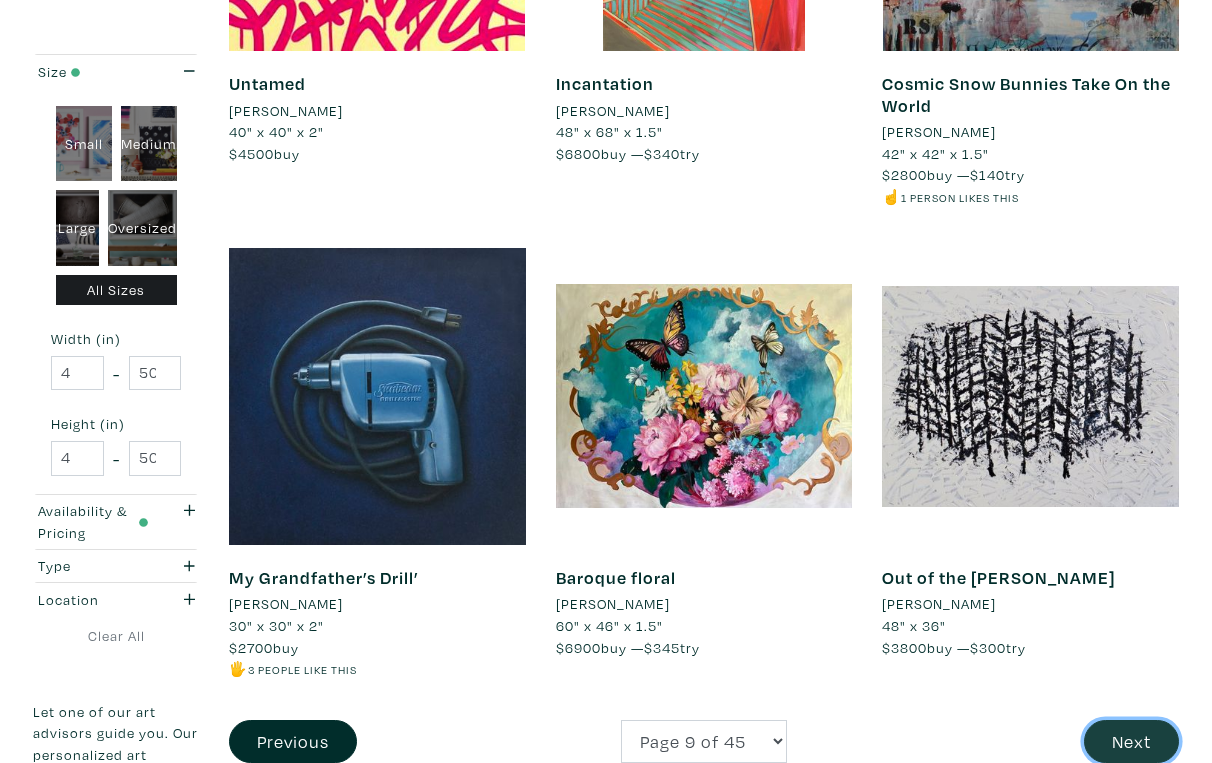 click on "Next" at bounding box center (1131, 741) 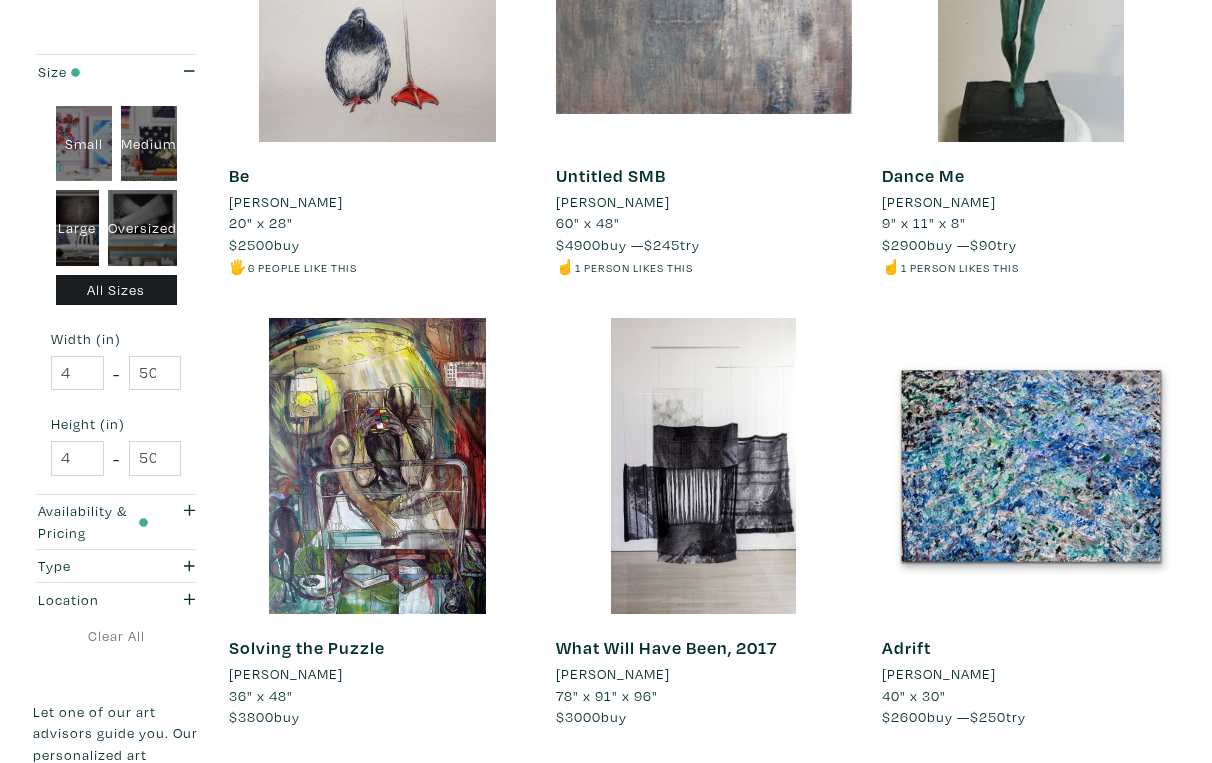 scroll, scrollTop: 3434, scrollLeft: 0, axis: vertical 